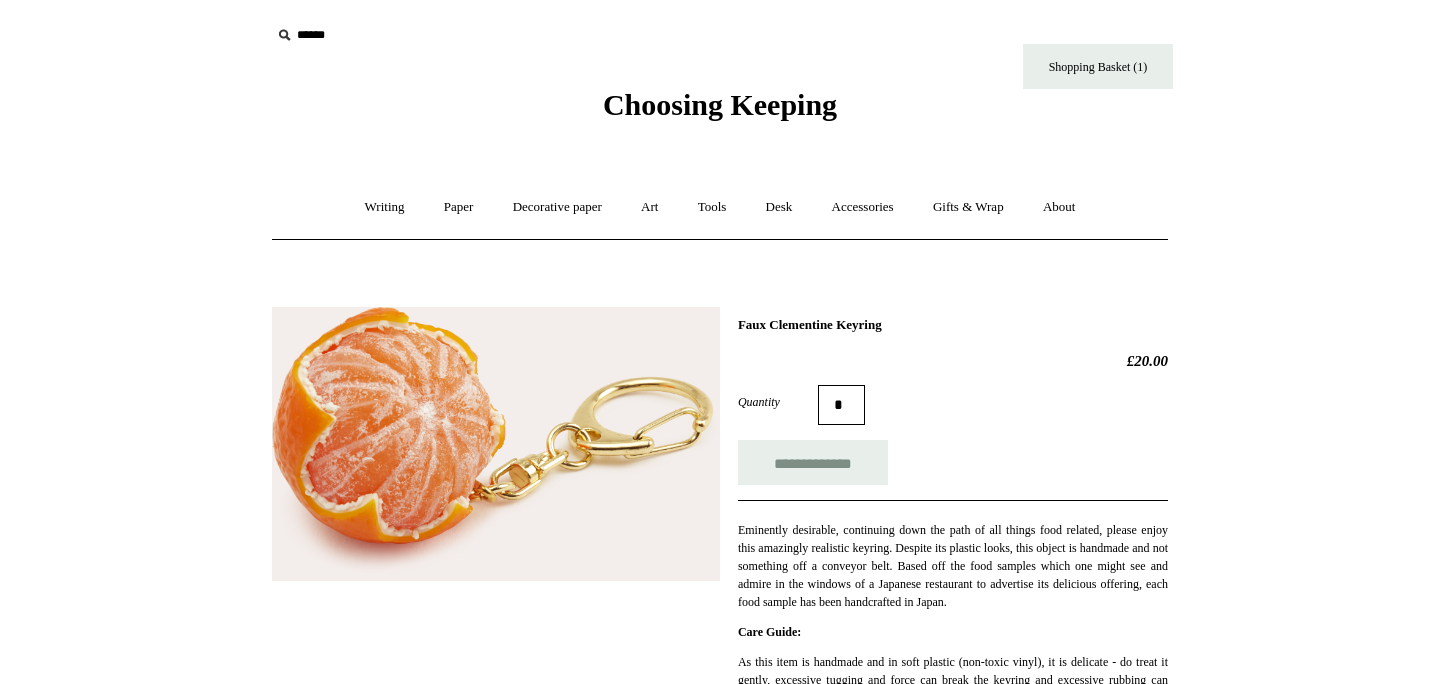 scroll, scrollTop: 0, scrollLeft: 0, axis: both 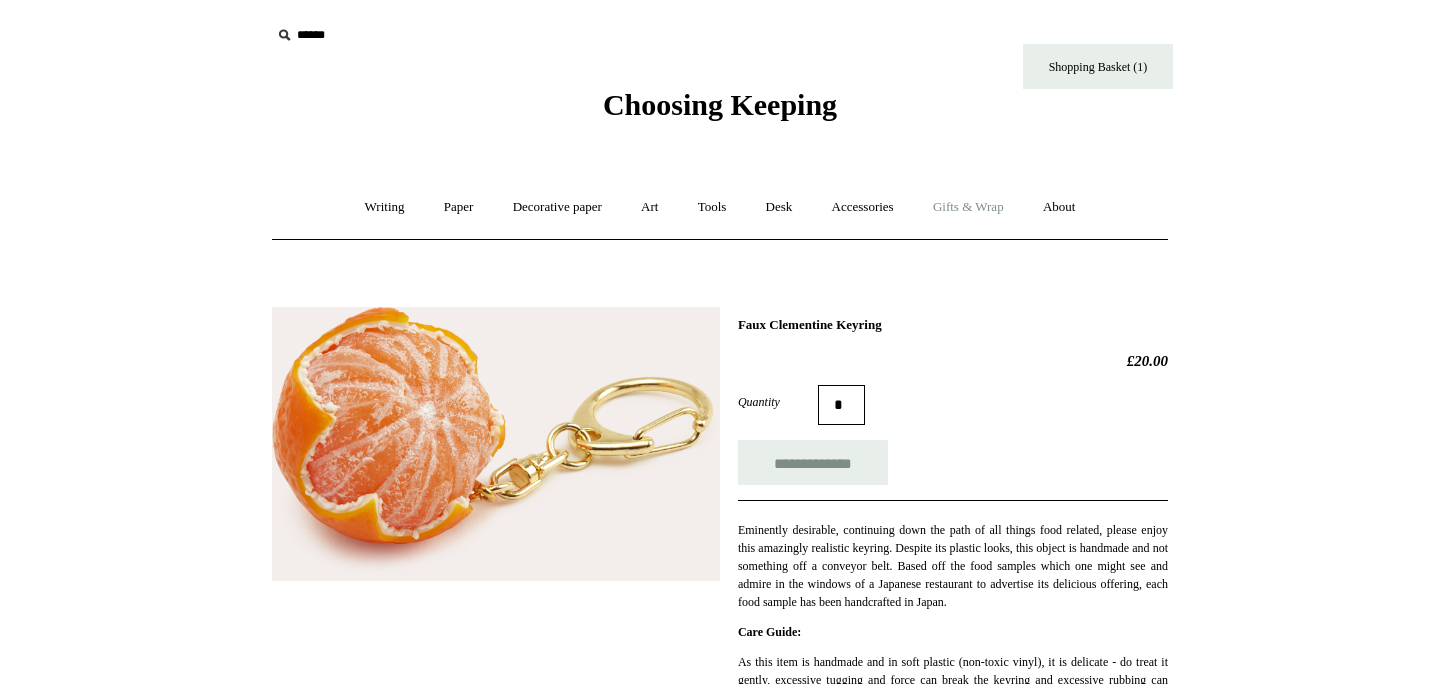 click on "Gifts & Wrap +" at bounding box center (968, 207) 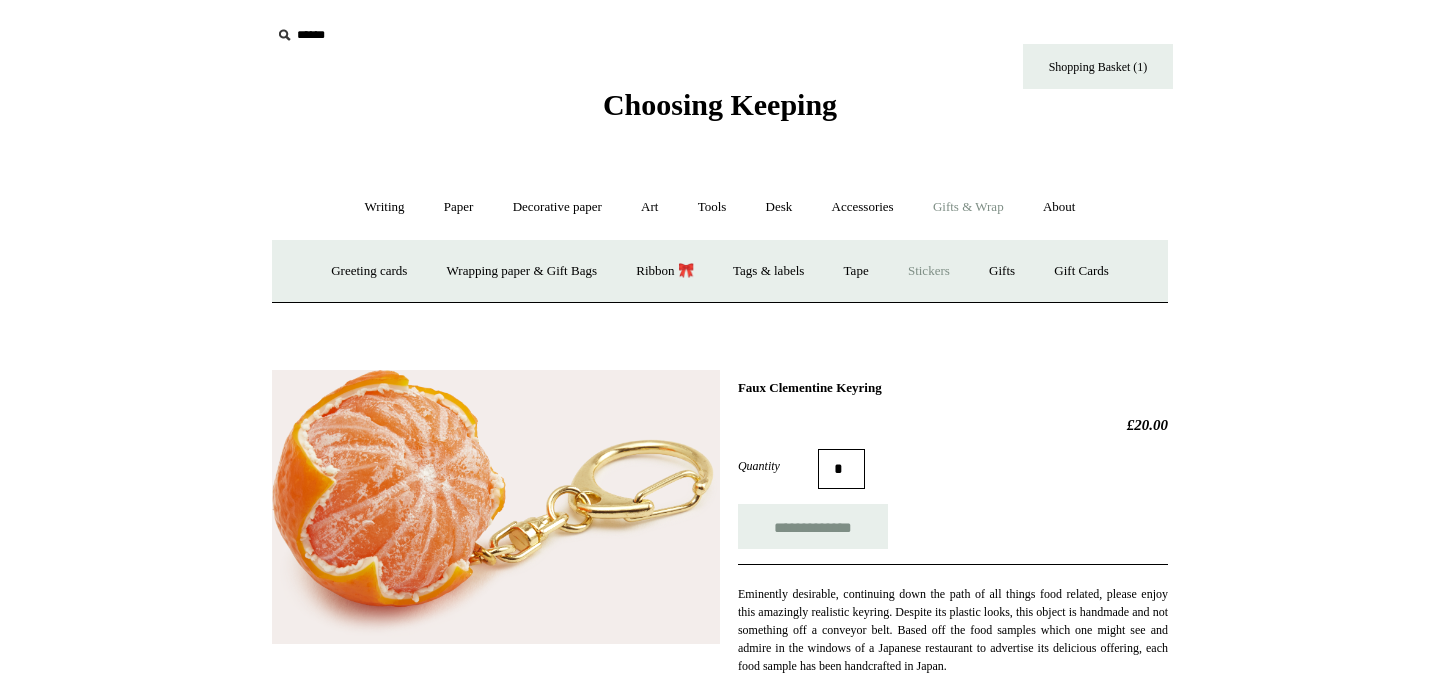 click on "Stickers" at bounding box center [929, 271] 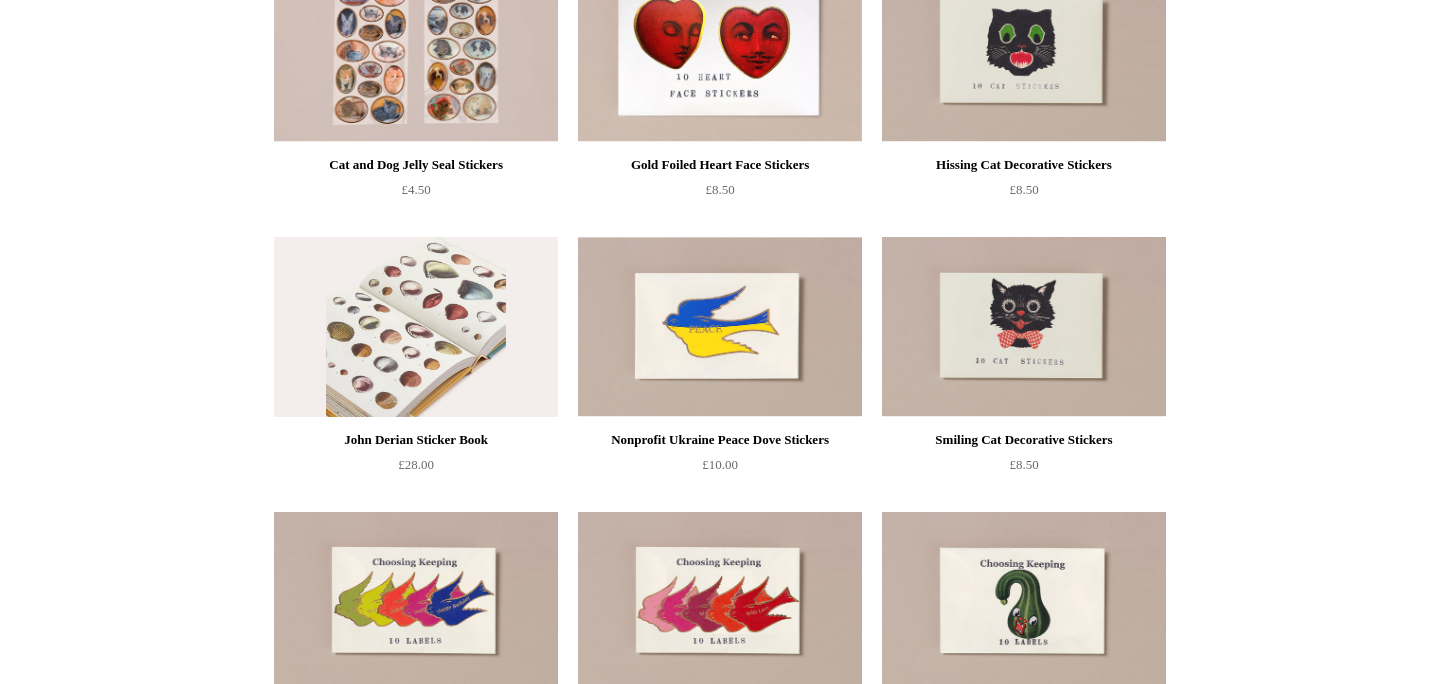 scroll, scrollTop: 80, scrollLeft: 0, axis: vertical 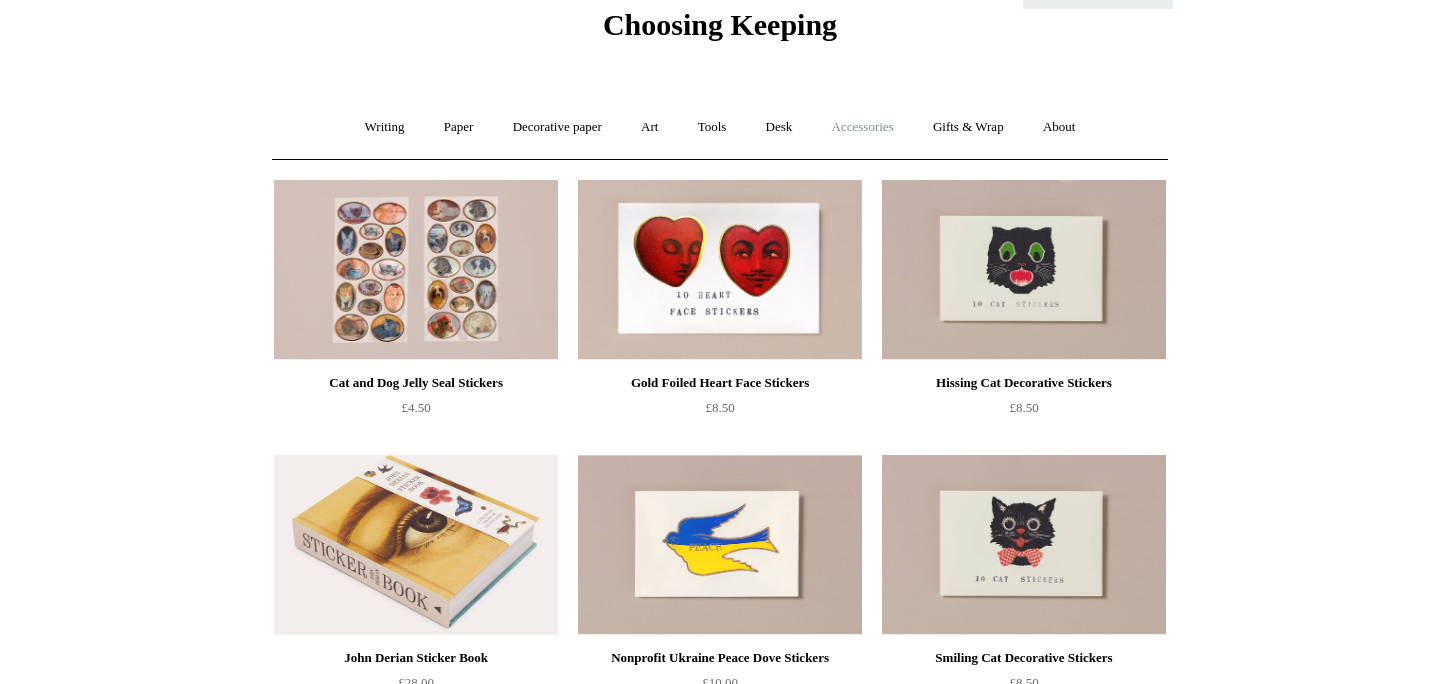click on "Accessories +" at bounding box center (863, 127) 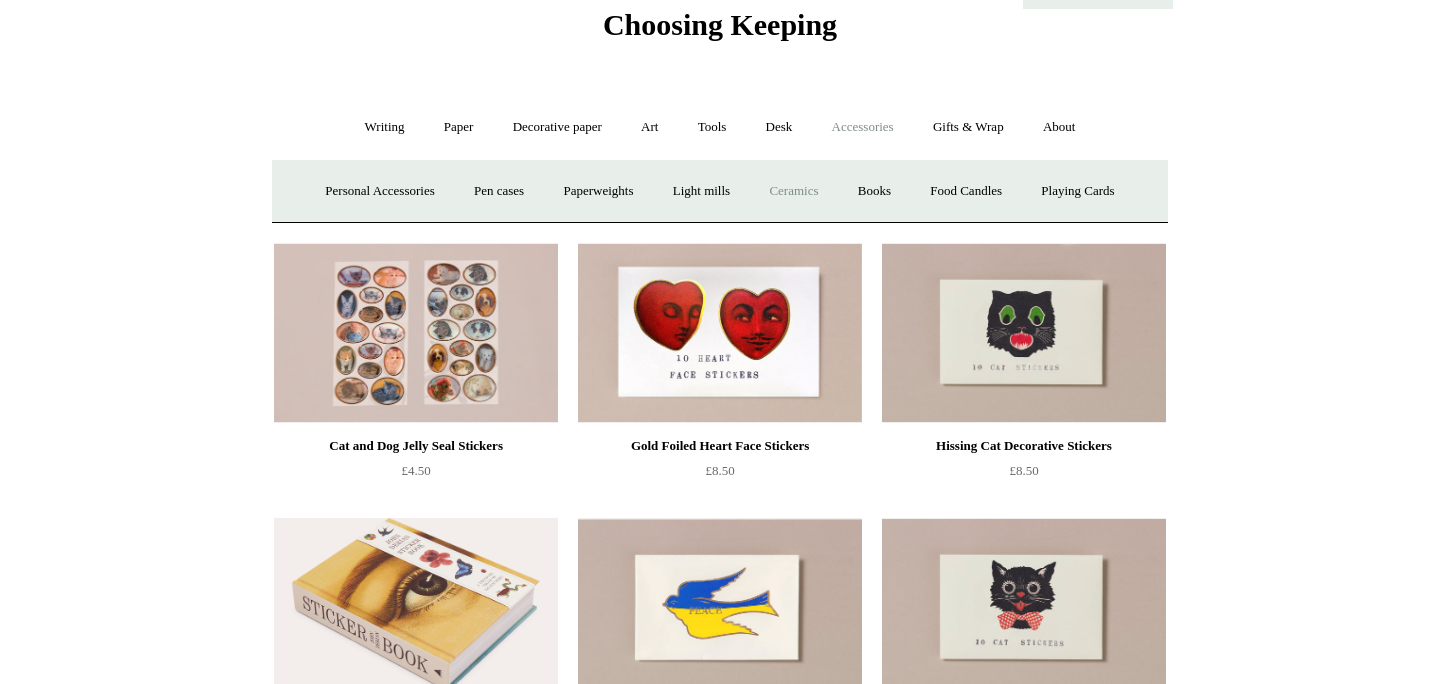 click on "Ceramics  +" at bounding box center (793, 191) 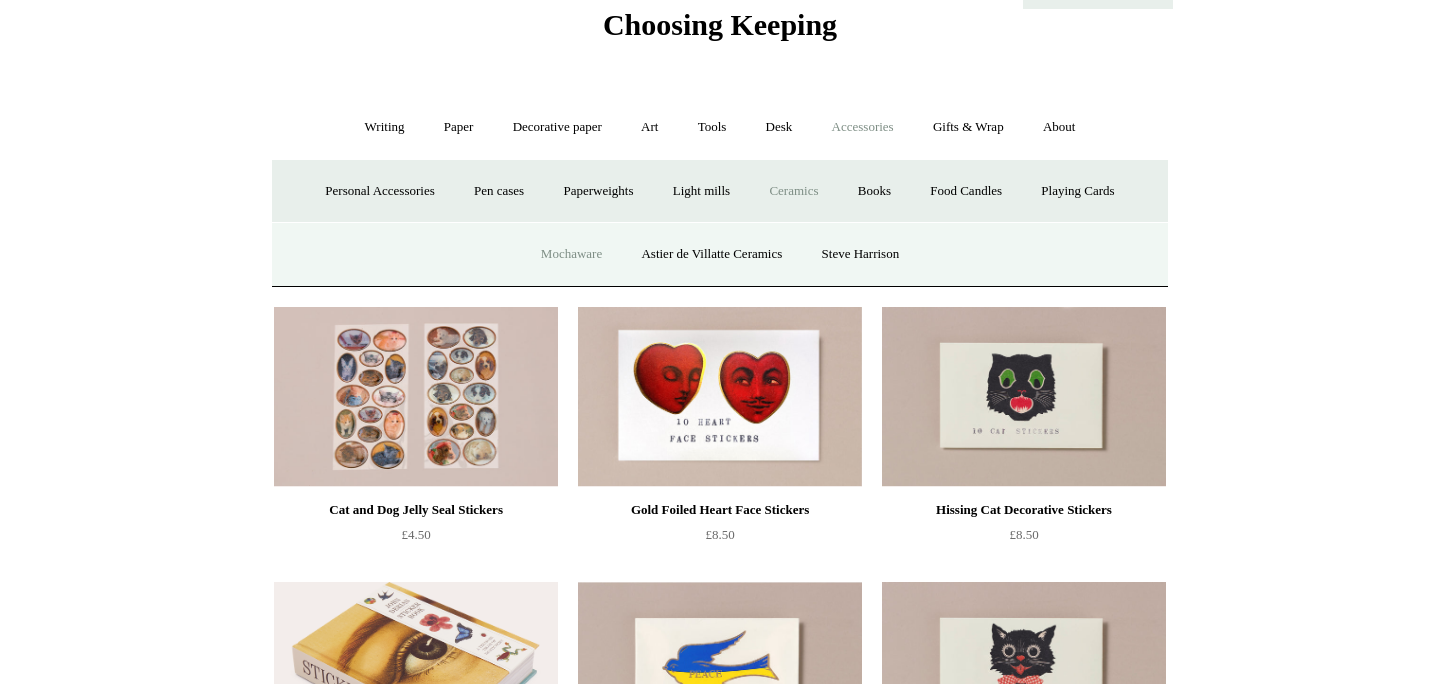 click on "Mochaware" at bounding box center (571, 254) 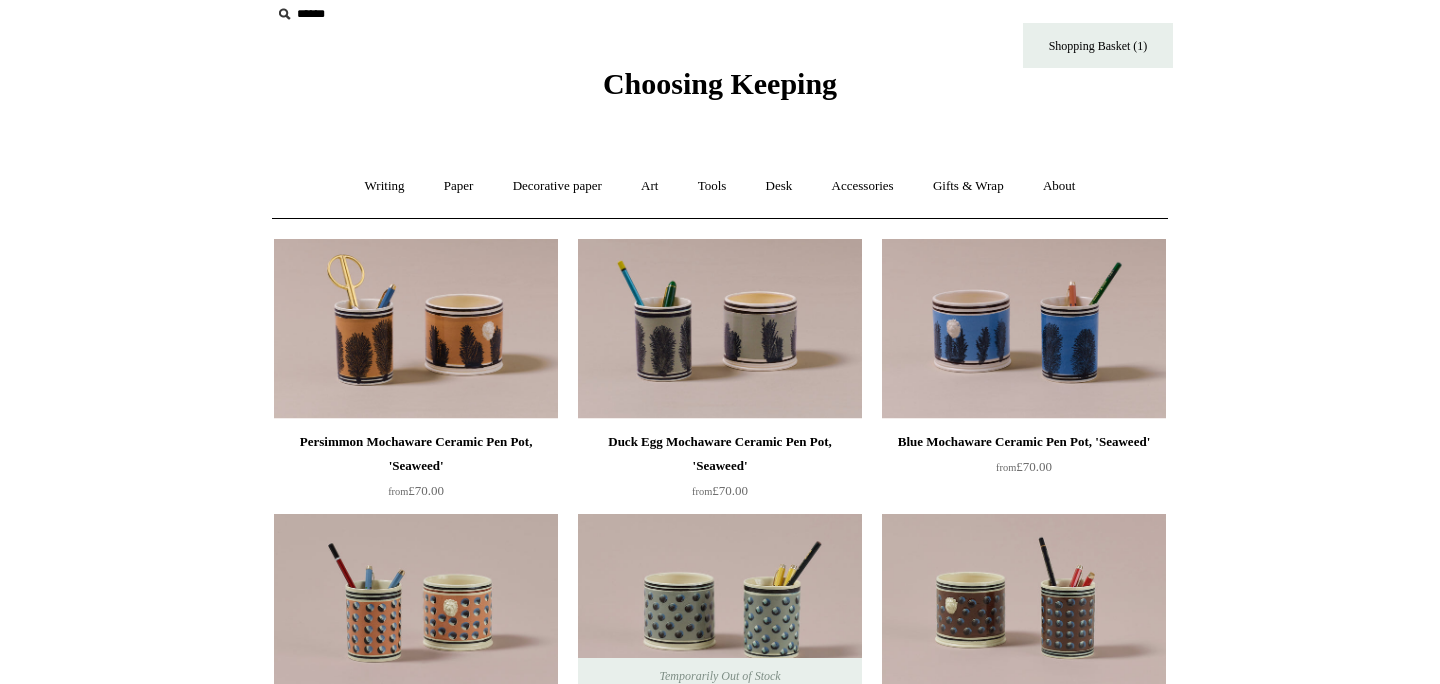 scroll, scrollTop: 0, scrollLeft: 0, axis: both 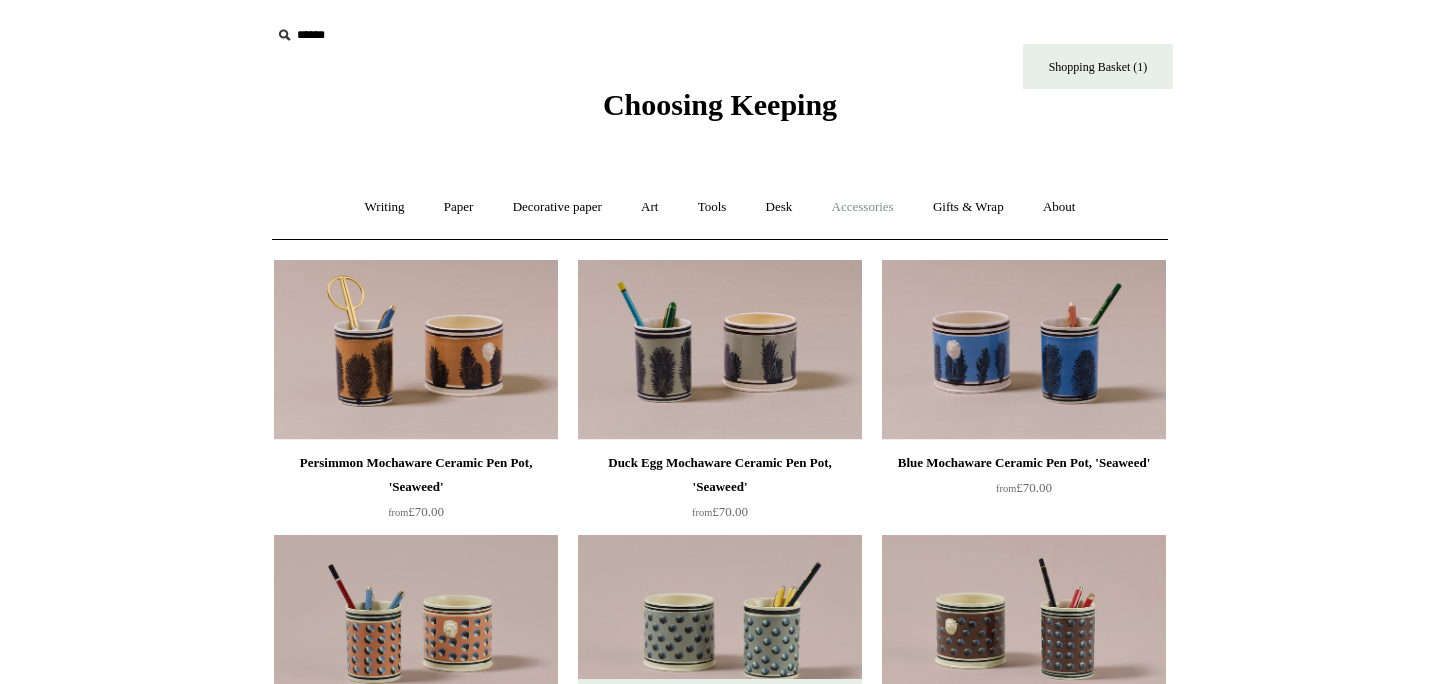 click on "Accessories +" at bounding box center [863, 207] 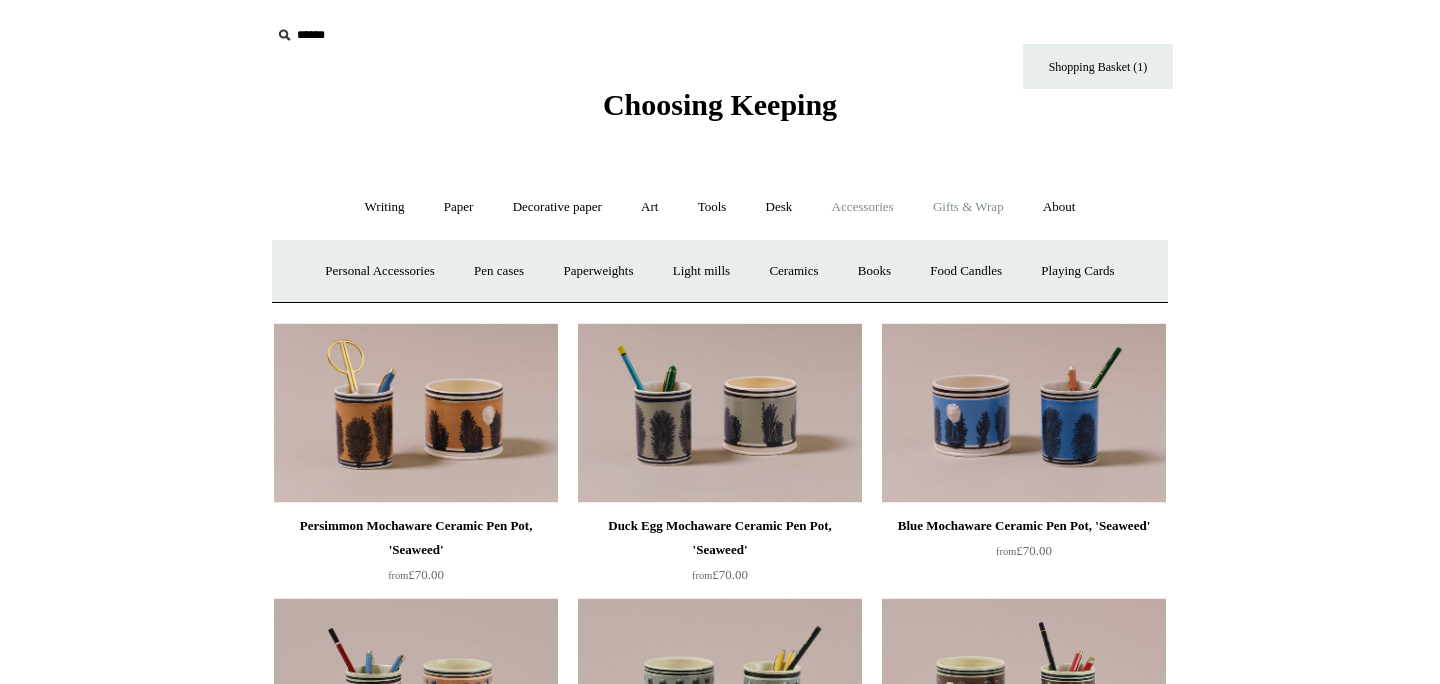 click on "Gifts & Wrap +" at bounding box center (968, 207) 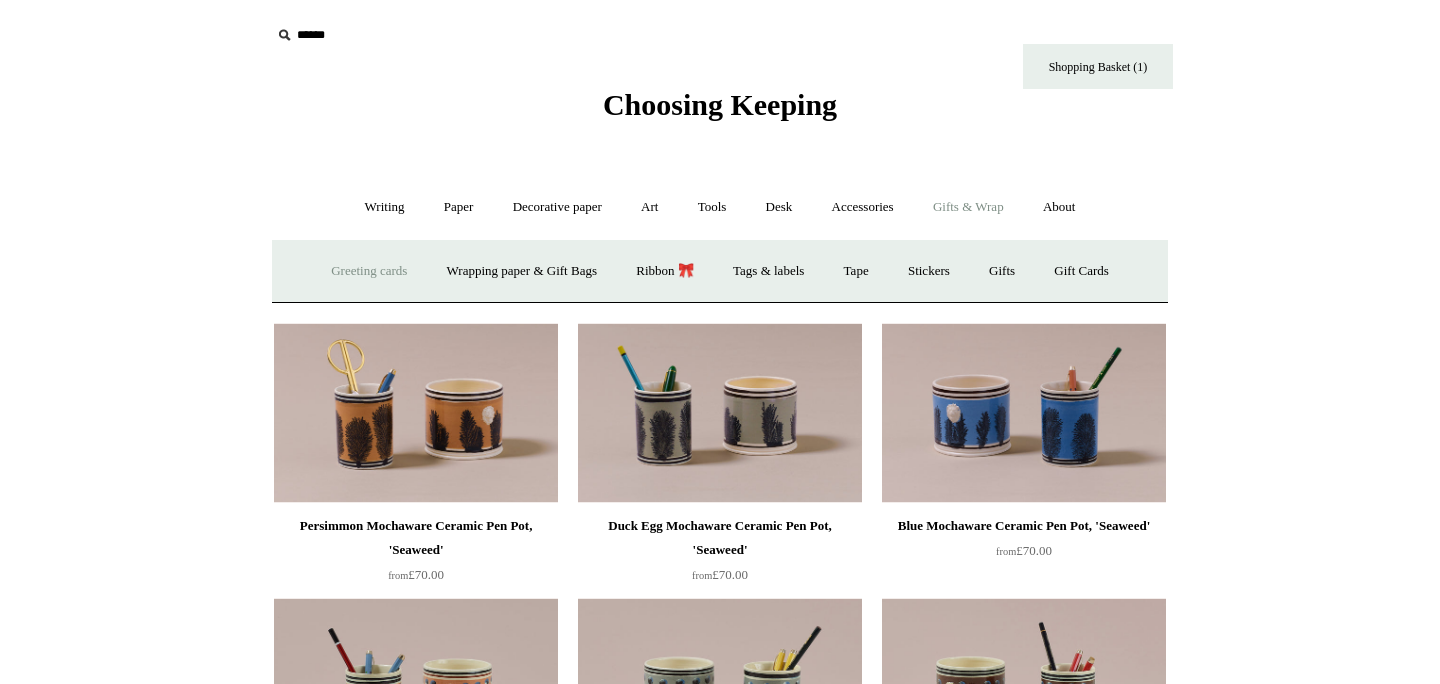 click on "Greeting cards +" at bounding box center (369, 271) 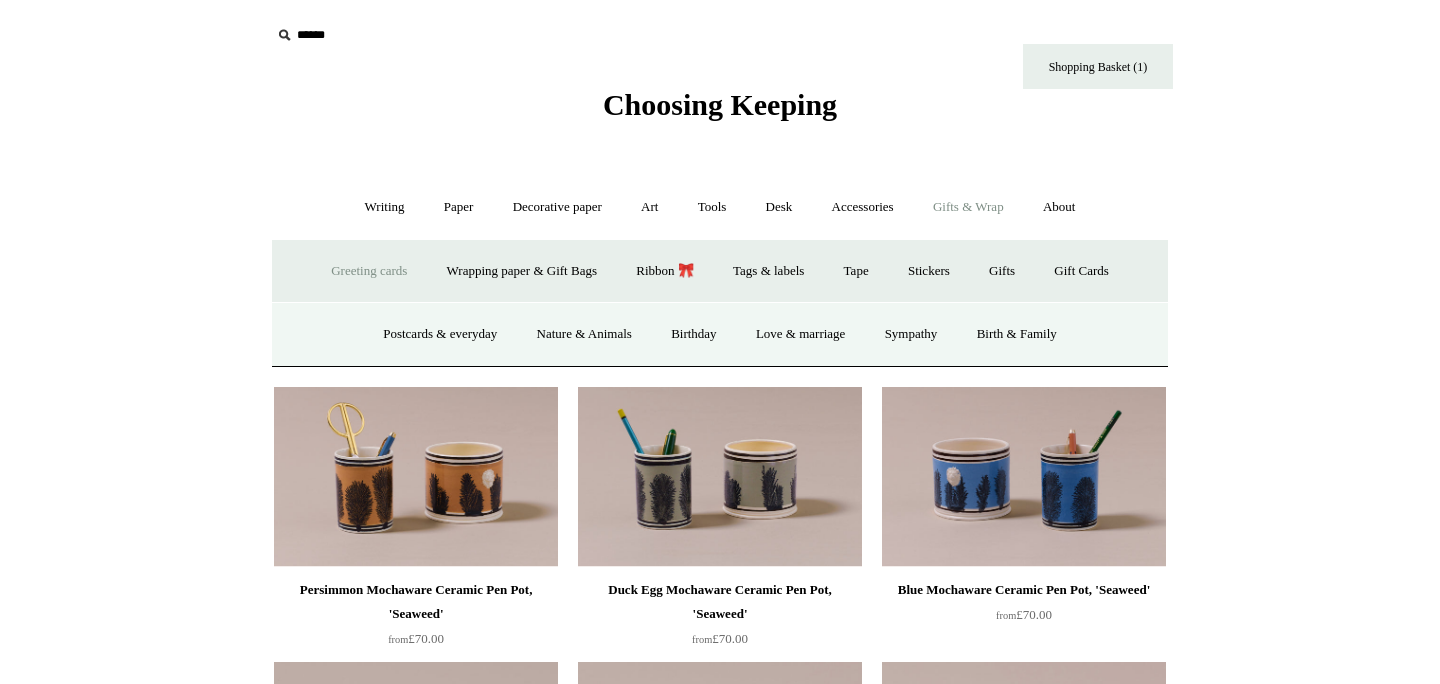 click on "Gifts & Wrap -" at bounding box center [968, 207] 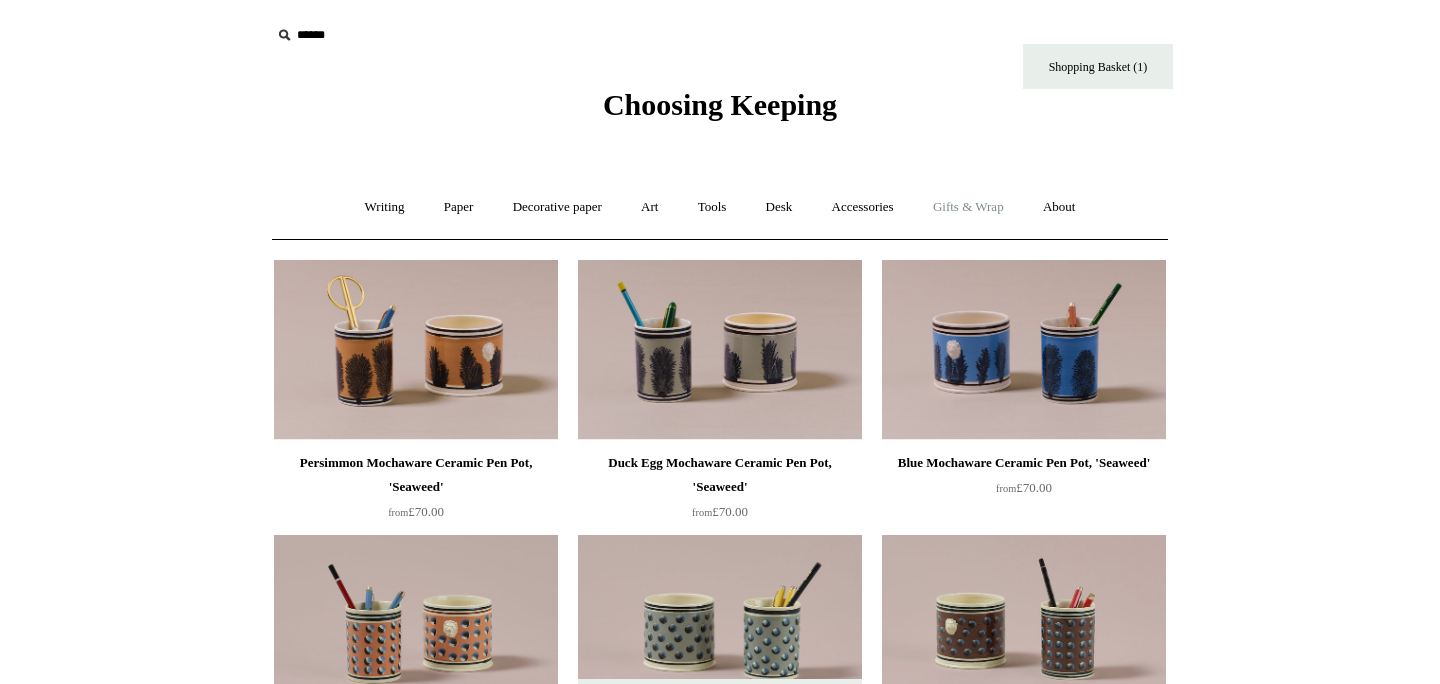 click on "Gifts & Wrap +" at bounding box center [968, 207] 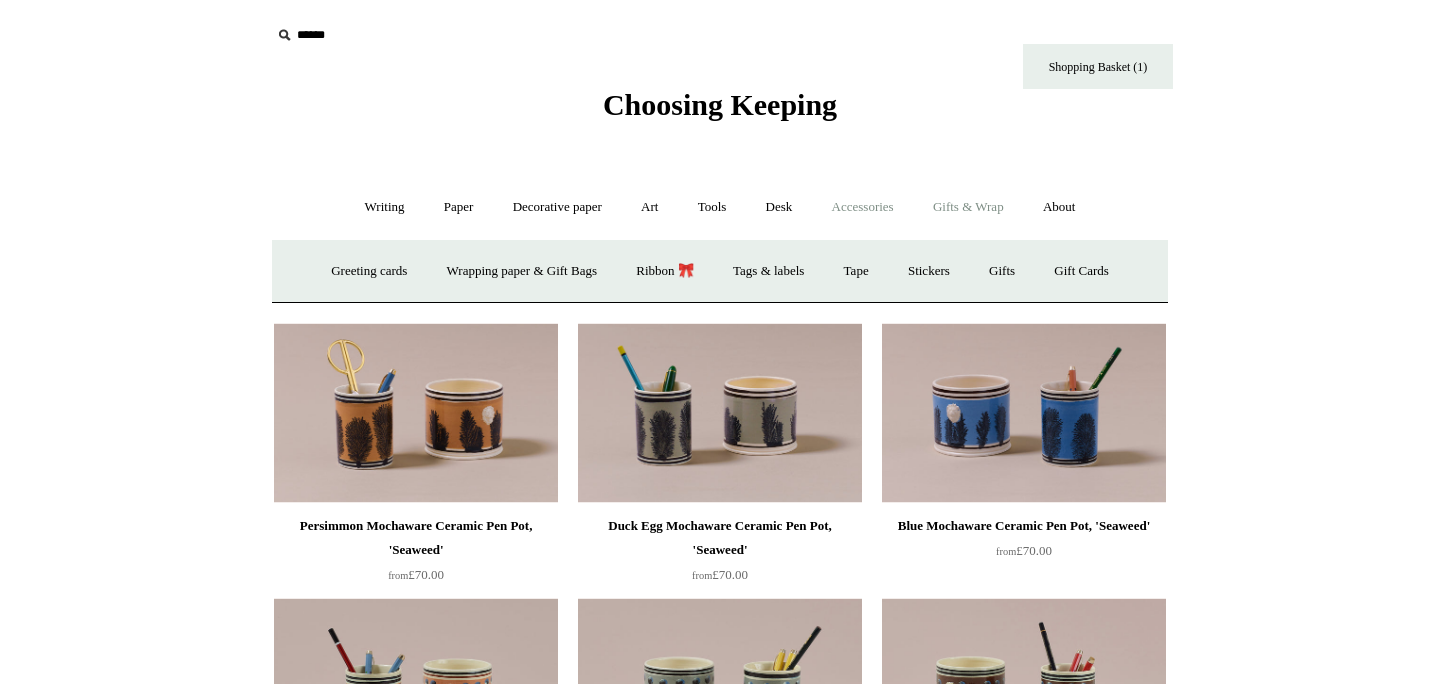 click on "Accessories +" at bounding box center (863, 207) 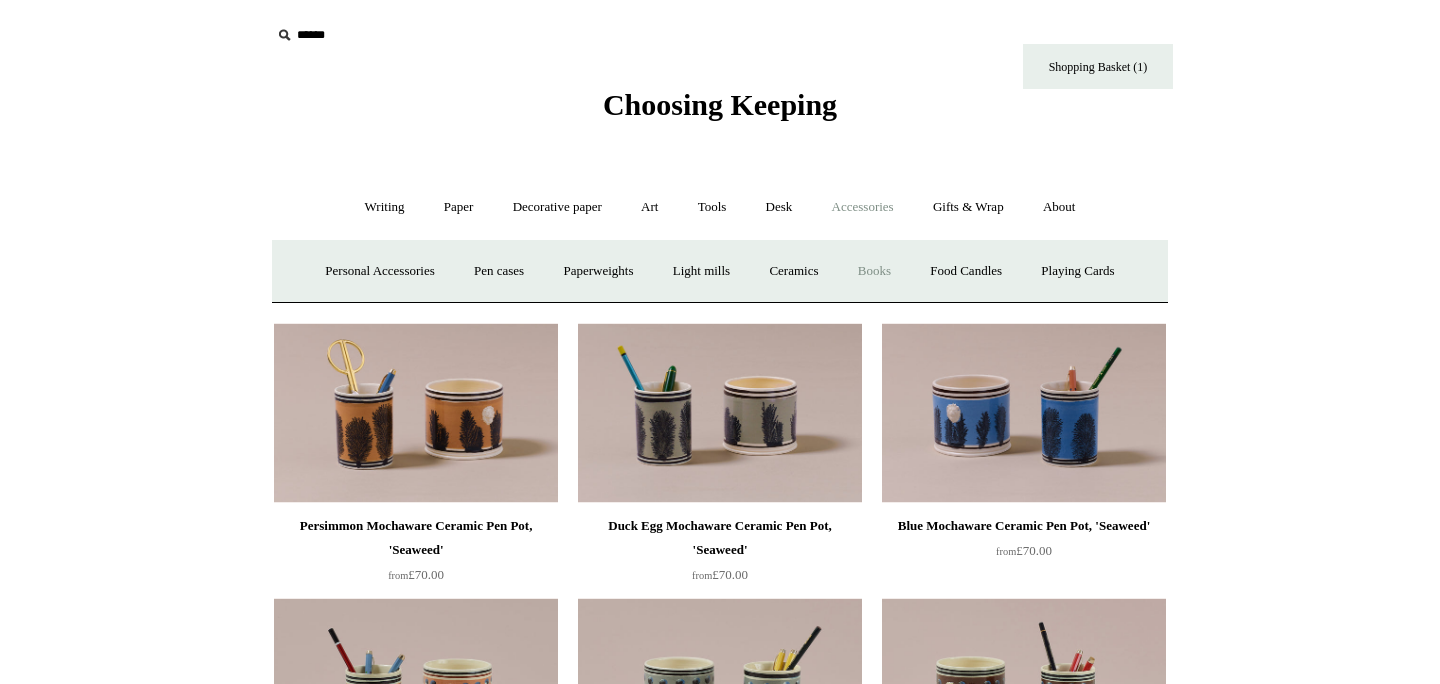 click on "Books" at bounding box center [874, 271] 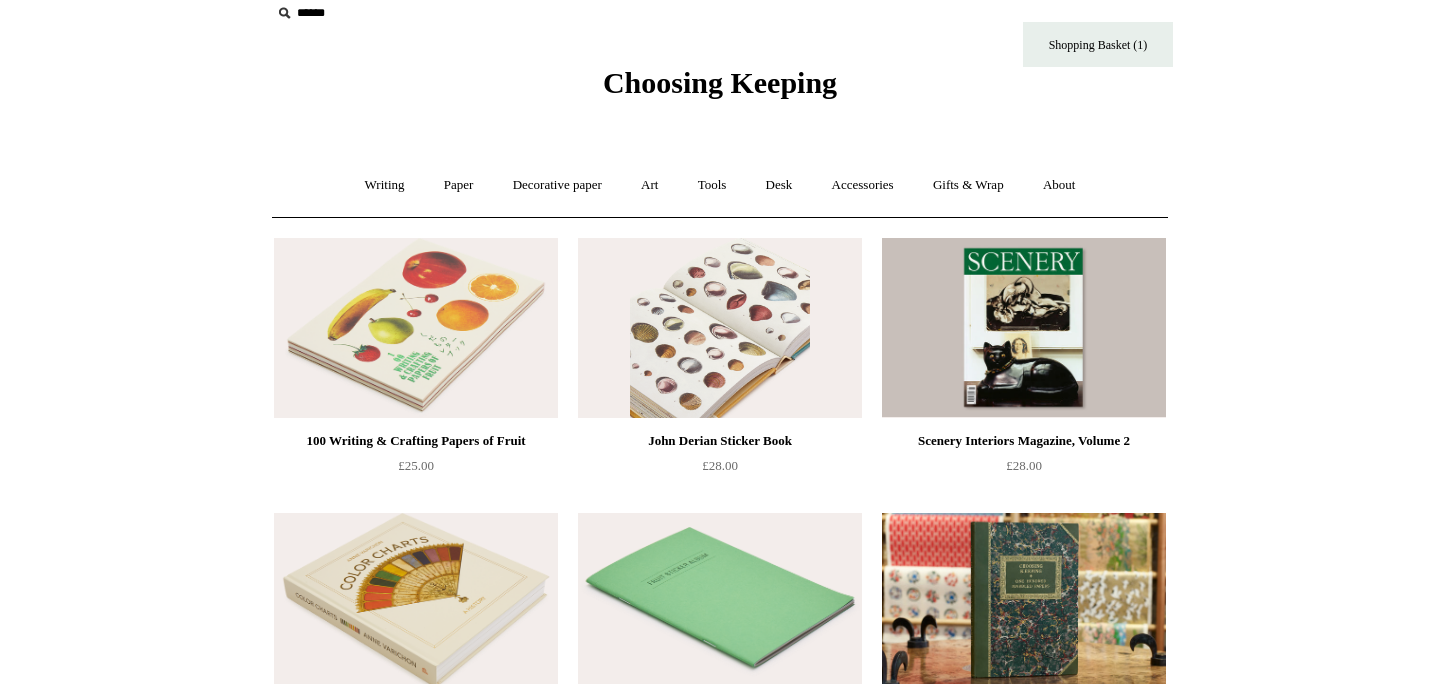 scroll, scrollTop: 0, scrollLeft: 0, axis: both 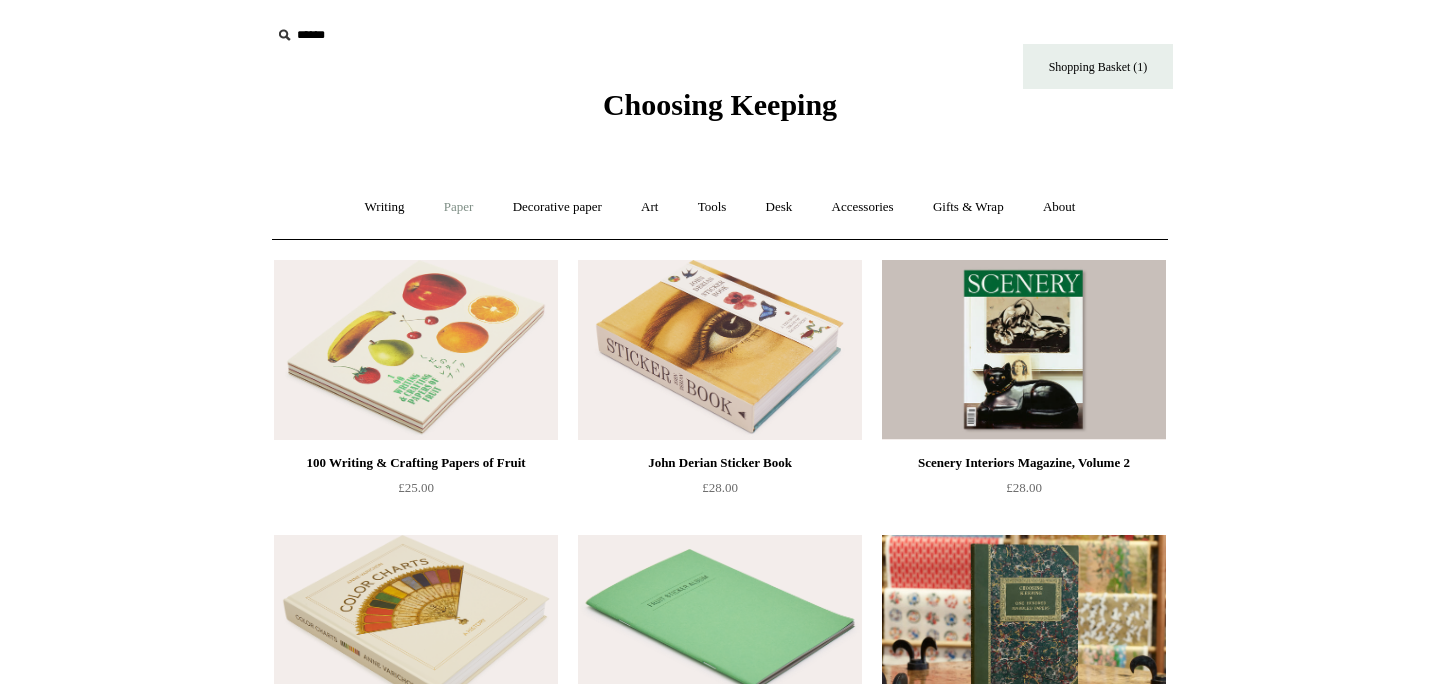 click on "Paper +" at bounding box center [459, 207] 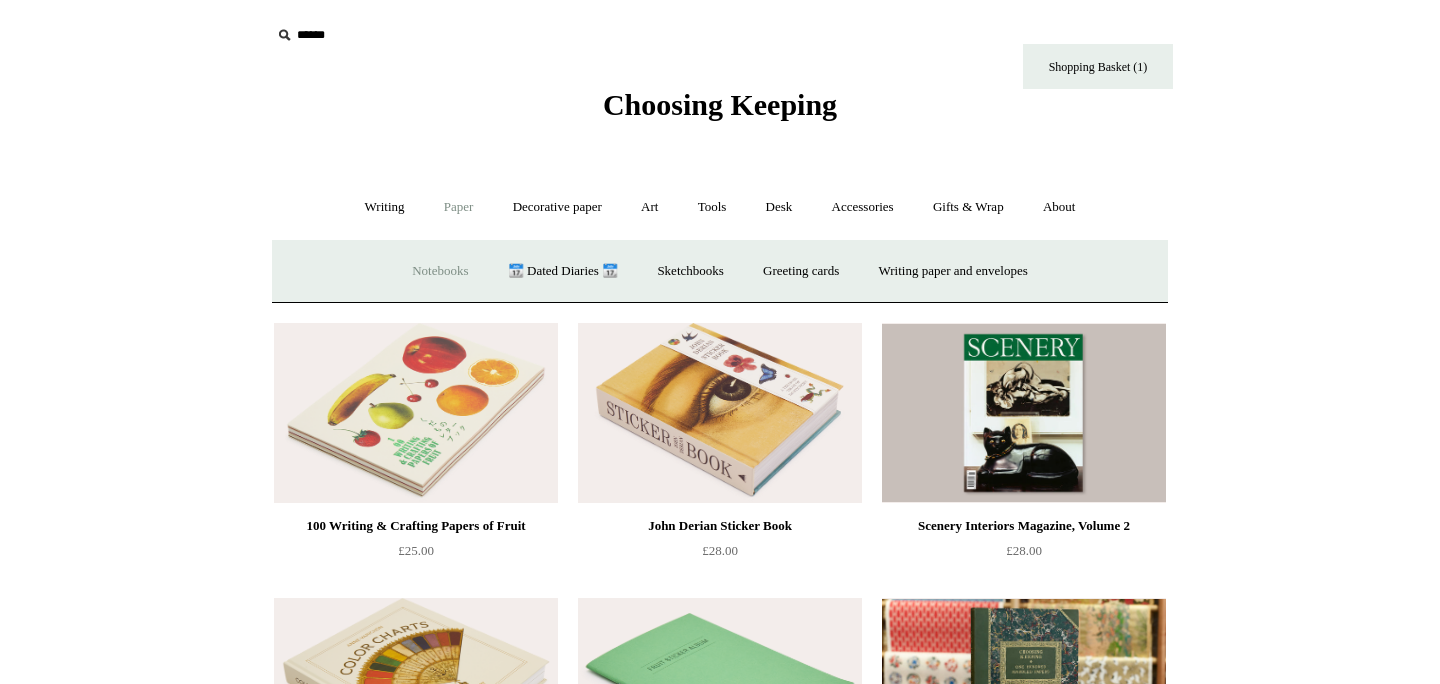 click on "Notebooks +" at bounding box center (440, 271) 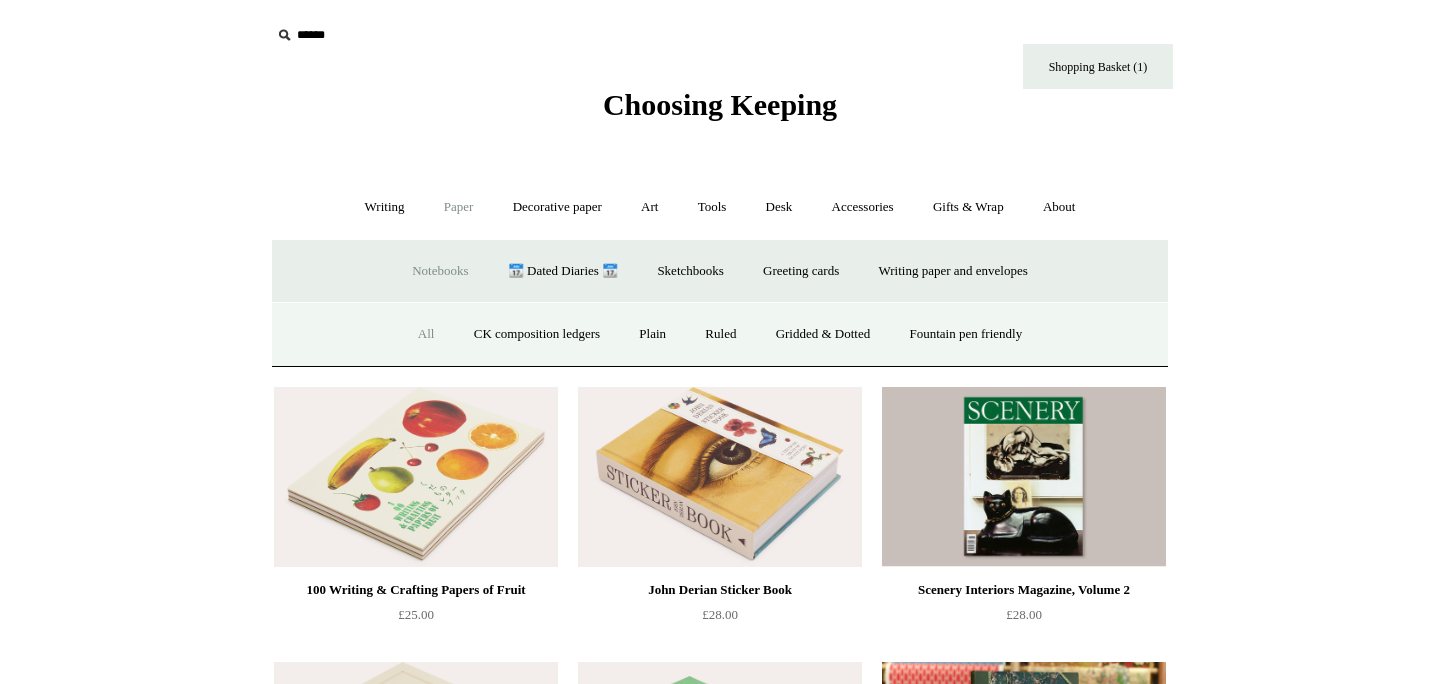 click on "All" at bounding box center [426, 334] 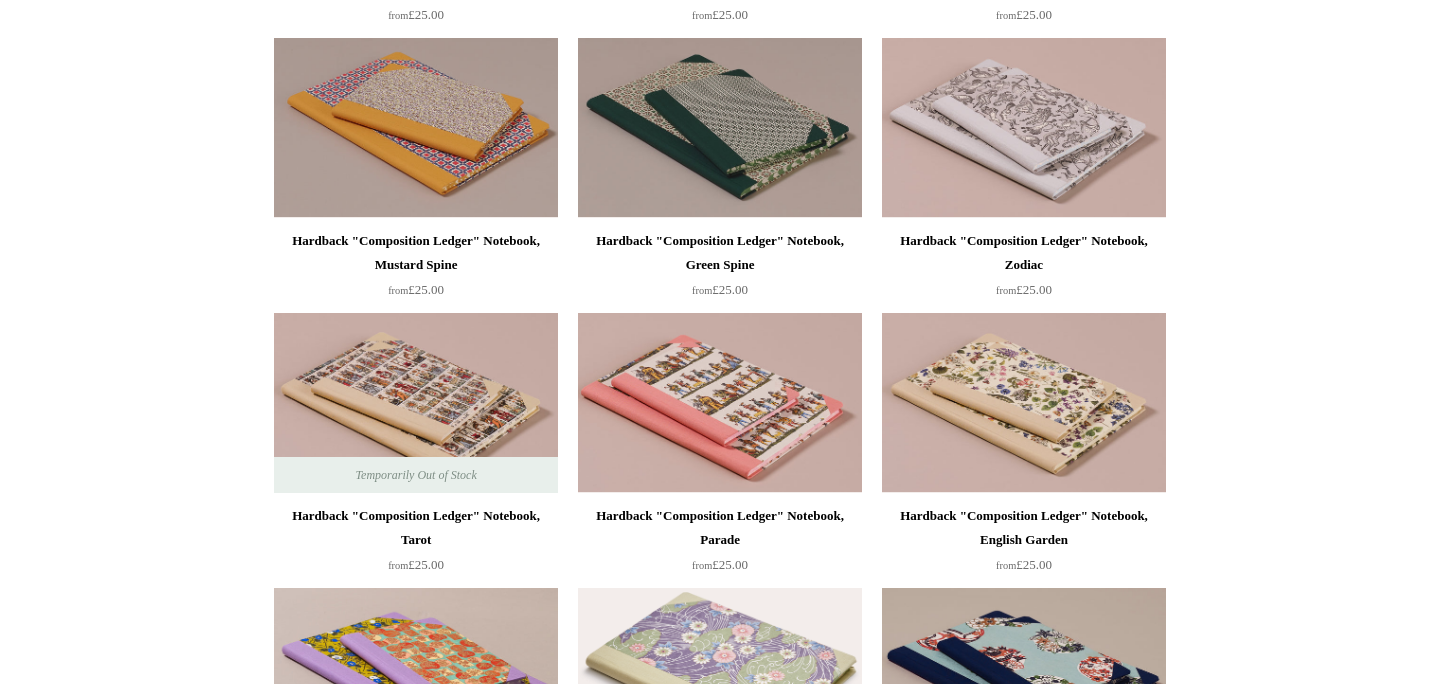 scroll, scrollTop: 0, scrollLeft: 0, axis: both 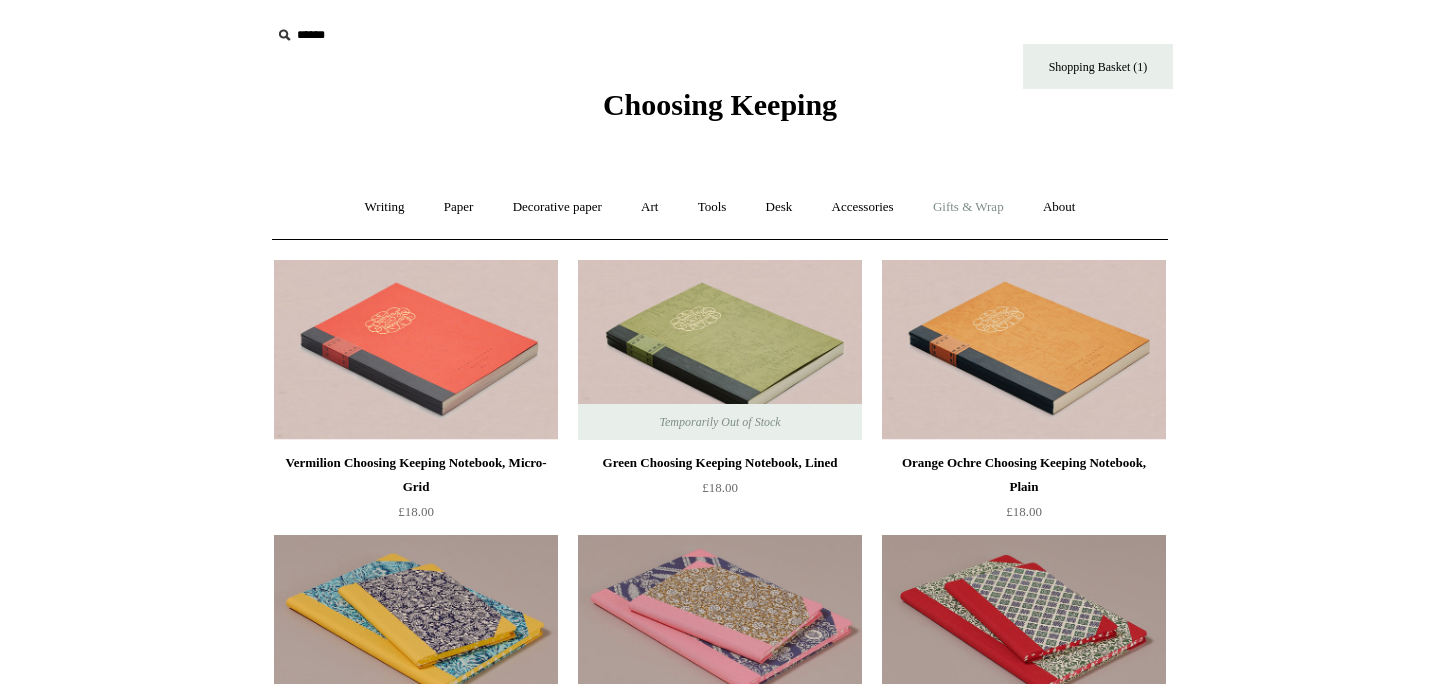 click on "Gifts & Wrap +" at bounding box center (968, 207) 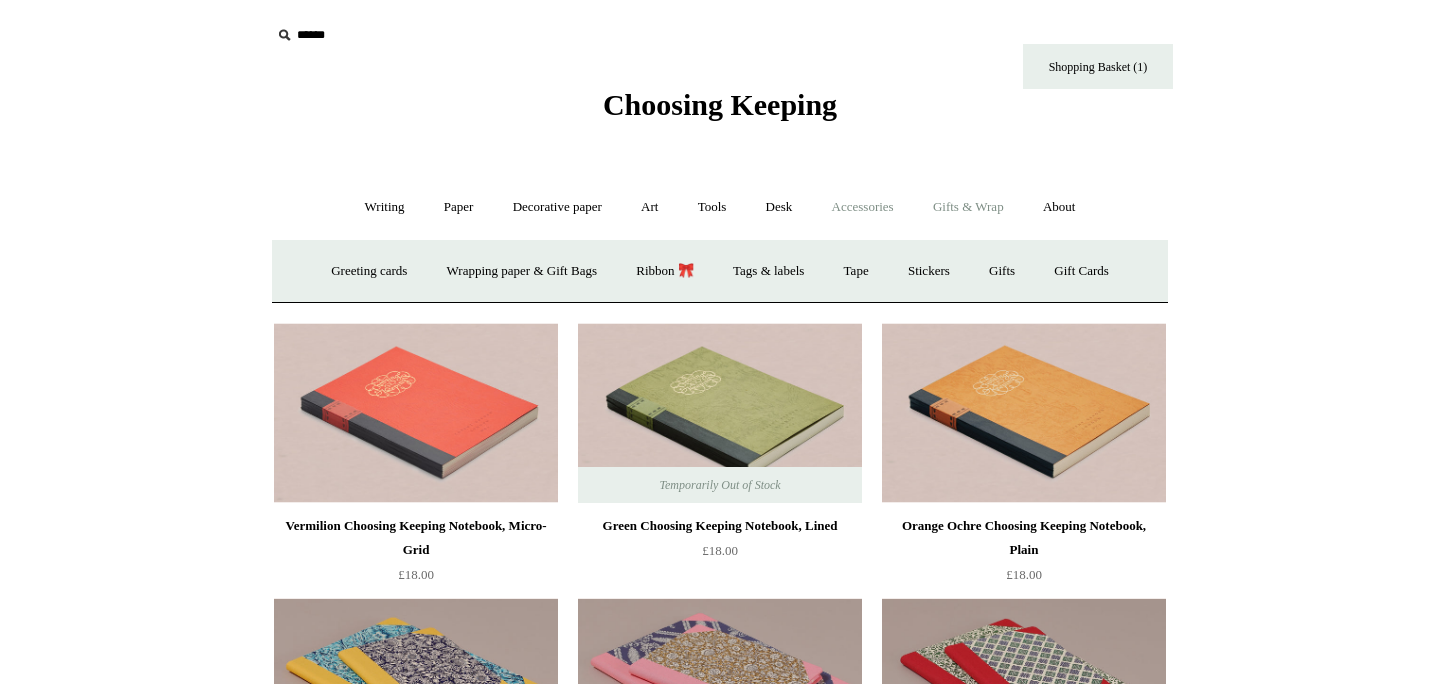 click on "Accessories +" at bounding box center [863, 207] 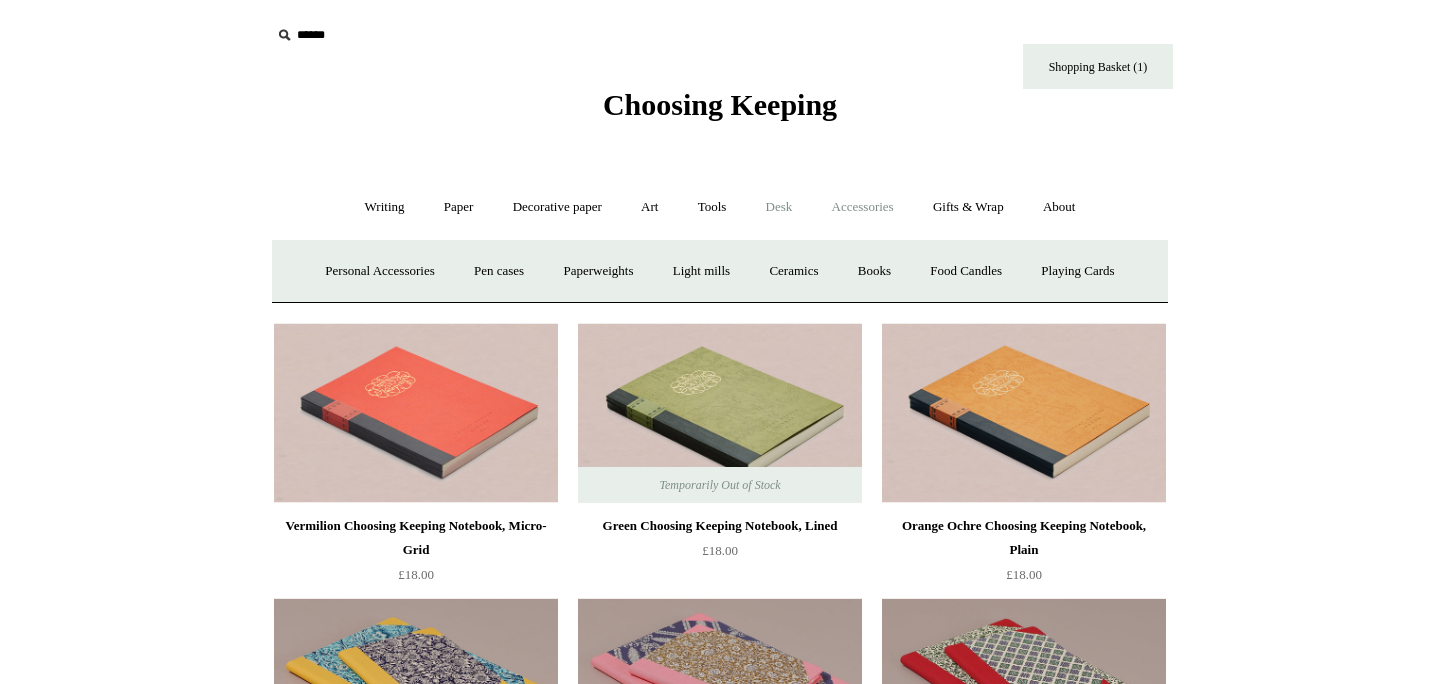 click on "Desk +" at bounding box center (779, 207) 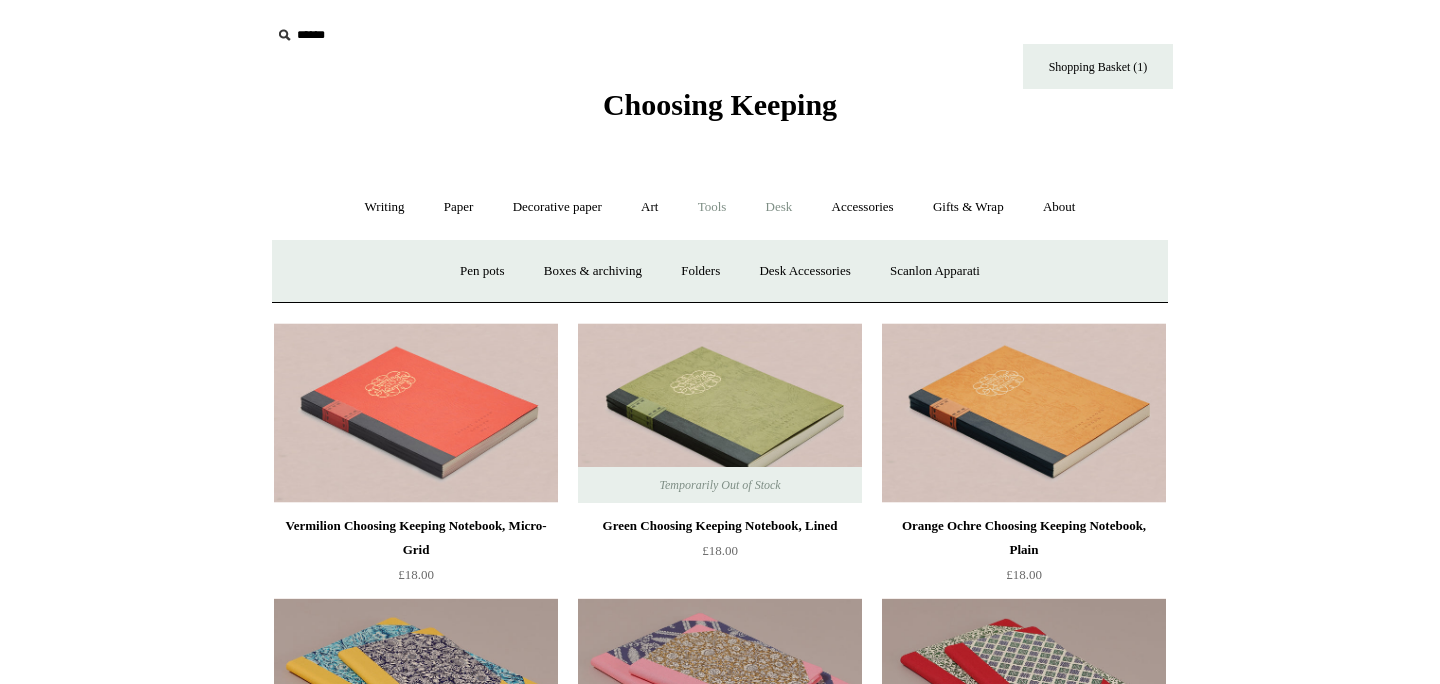 click on "Tools +" at bounding box center [712, 207] 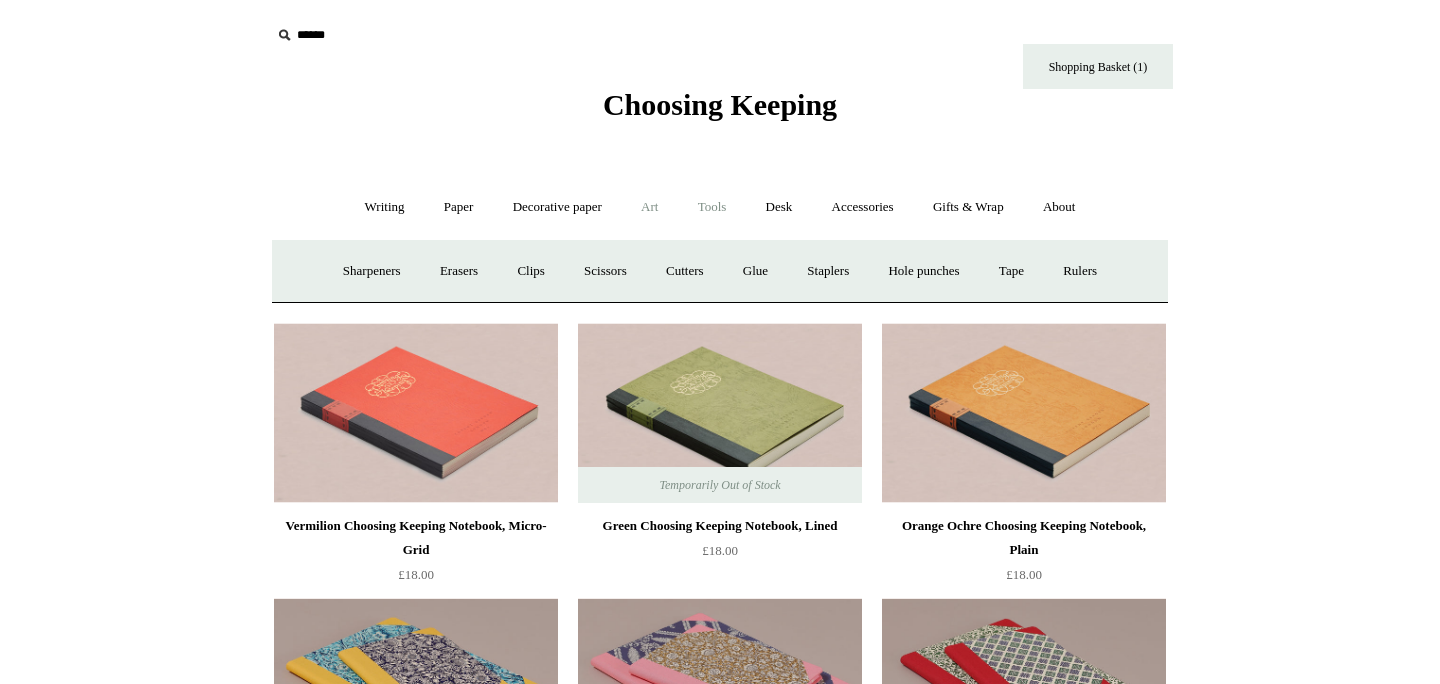 click on "Art +" at bounding box center (649, 207) 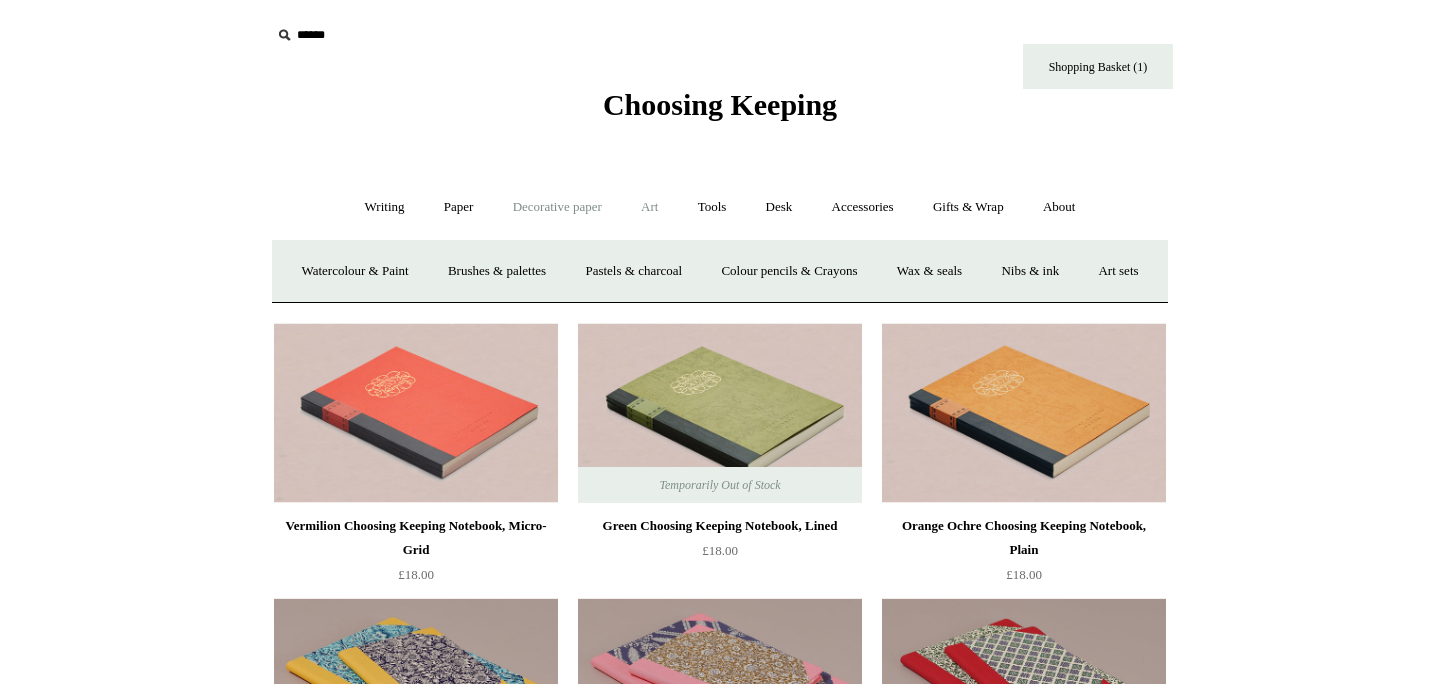 click on "Decorative paper +" at bounding box center (557, 207) 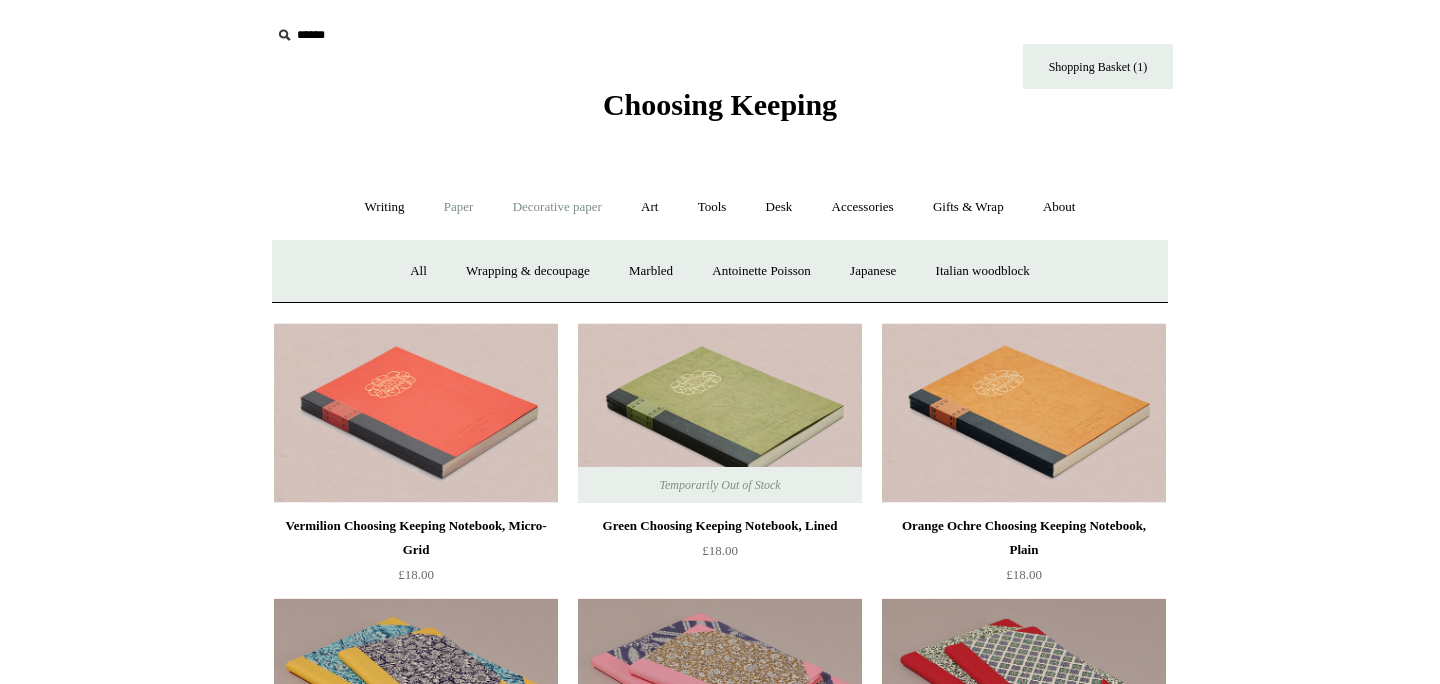 click on "Paper +" at bounding box center (459, 207) 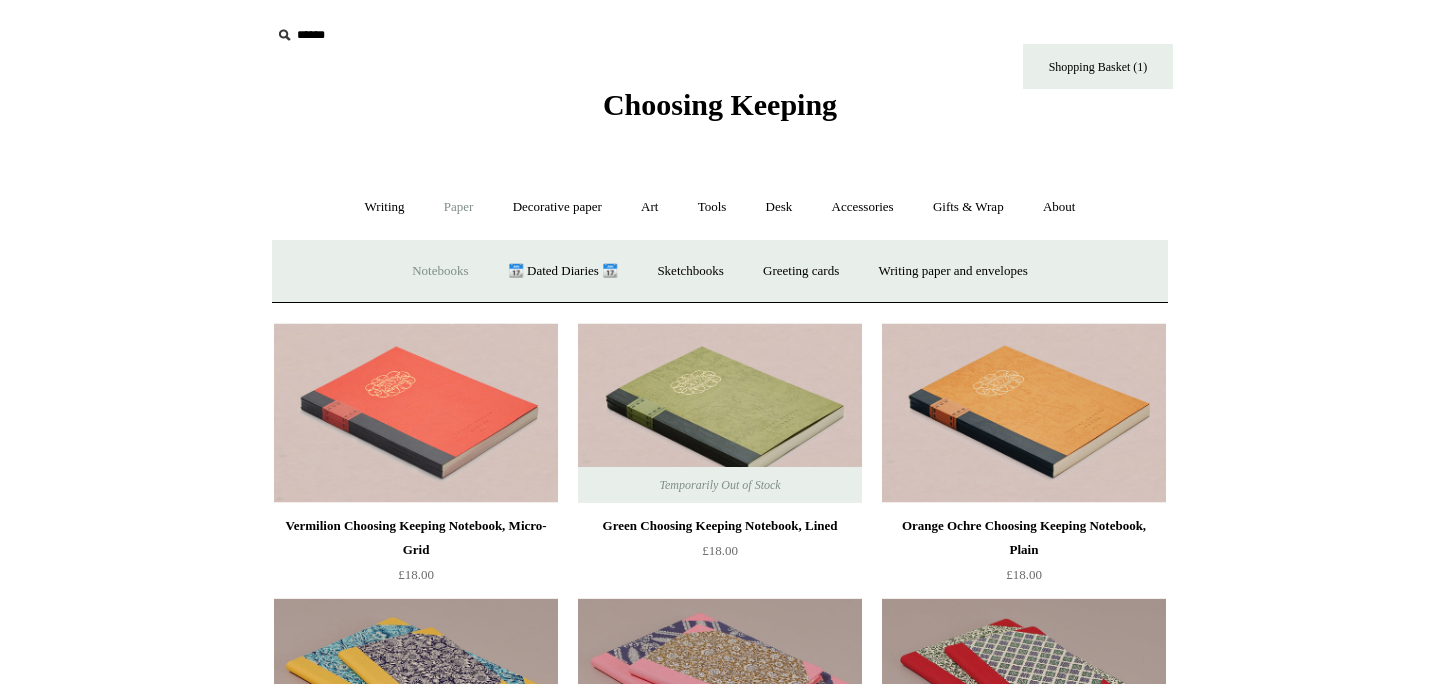click on "Notebooks +" at bounding box center [440, 271] 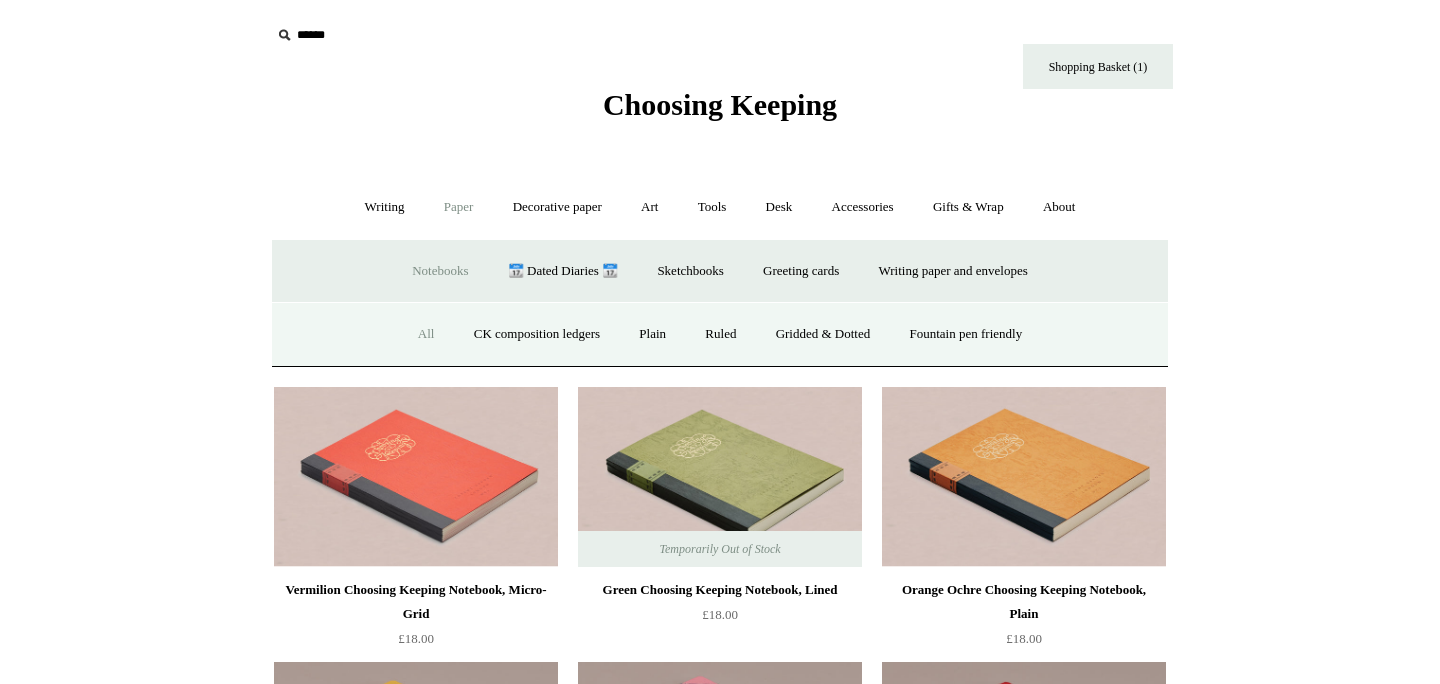click on "All" at bounding box center (426, 334) 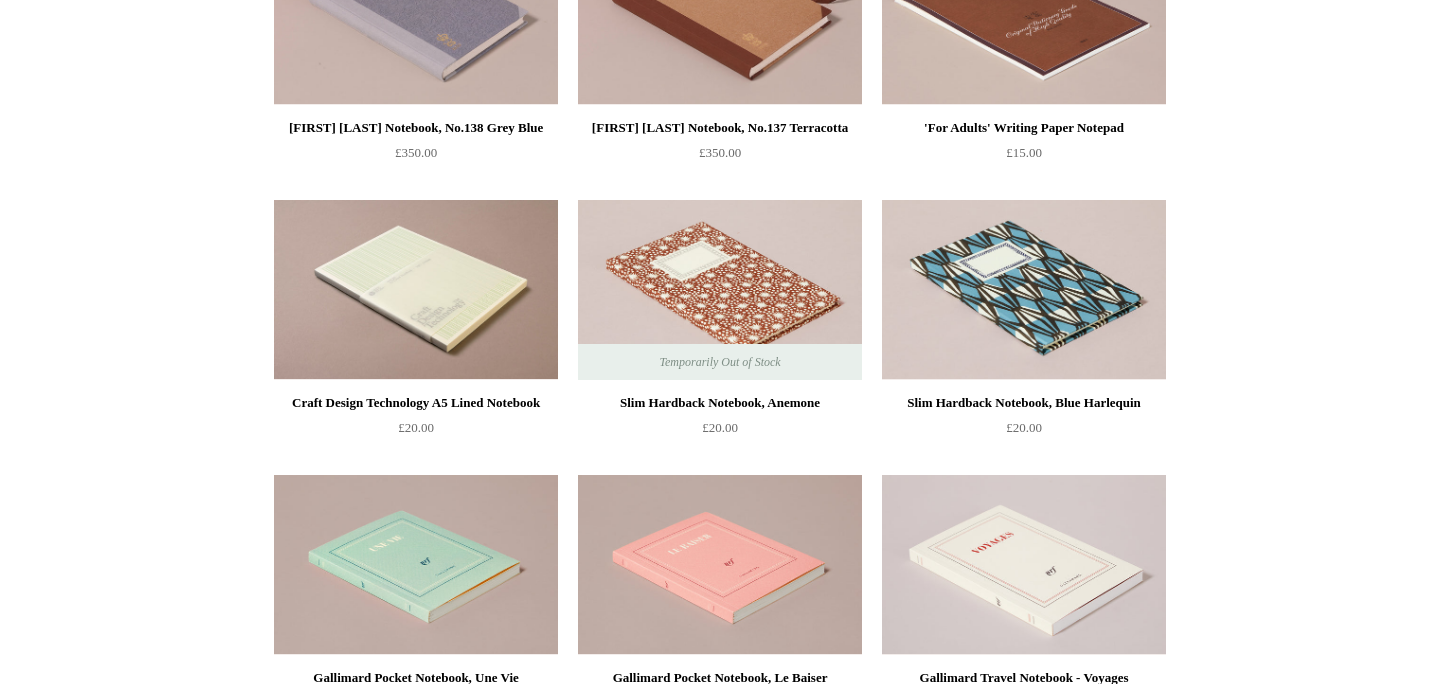 scroll, scrollTop: 7070, scrollLeft: 0, axis: vertical 